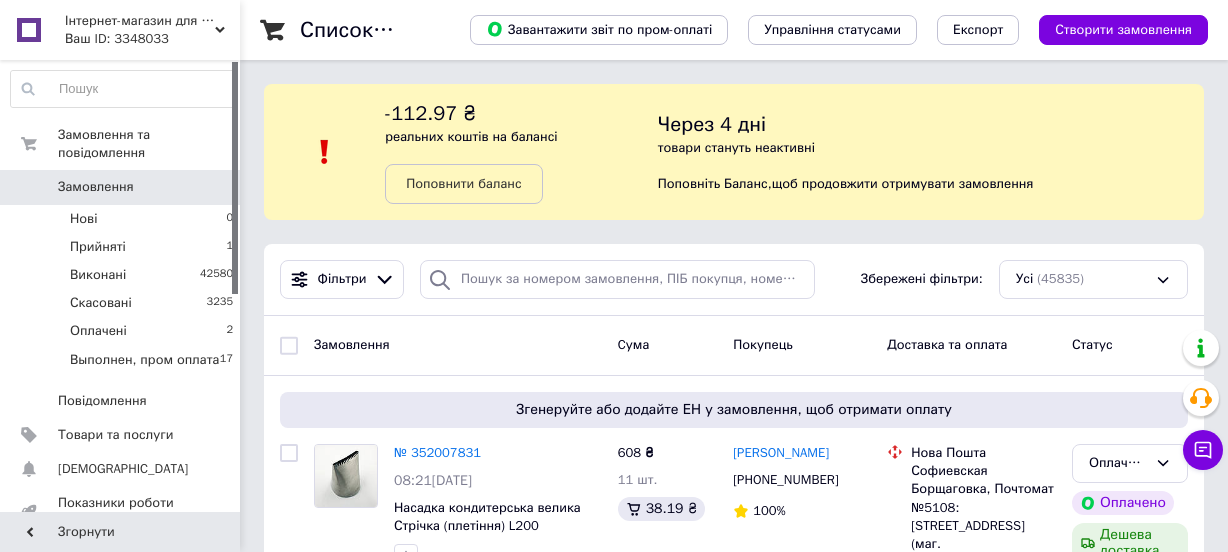 scroll, scrollTop: 0, scrollLeft: 0, axis: both 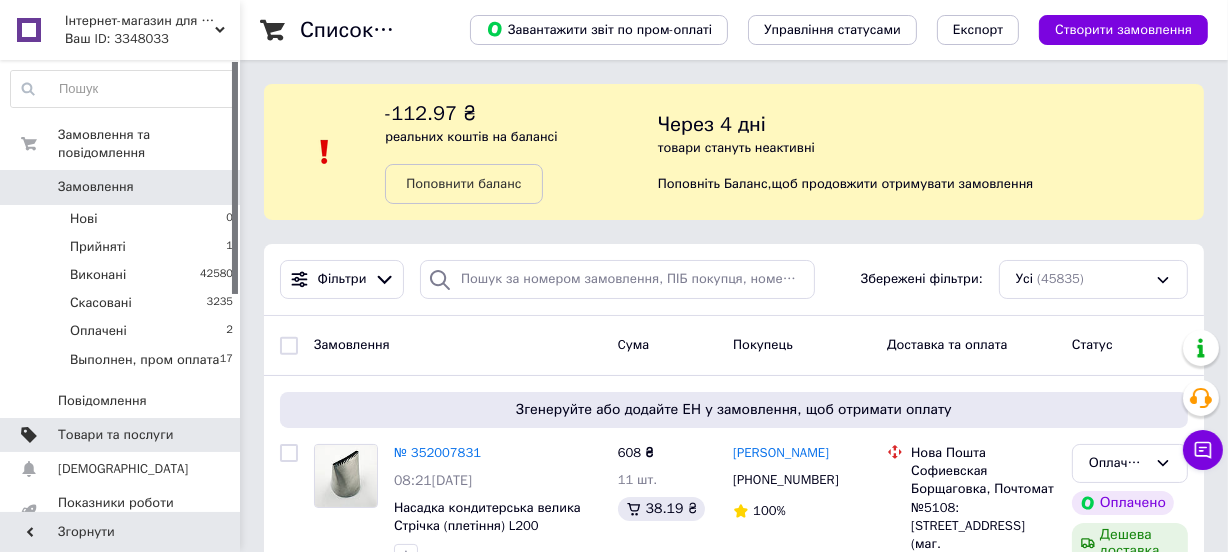click on "Товари та послуги" at bounding box center [122, 435] 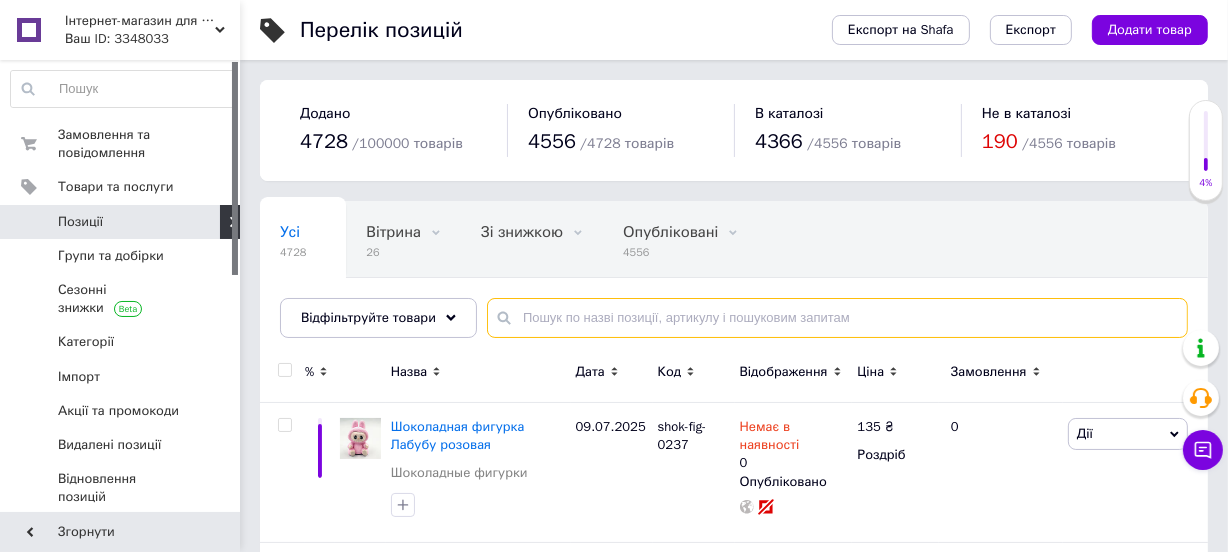 click at bounding box center [837, 318] 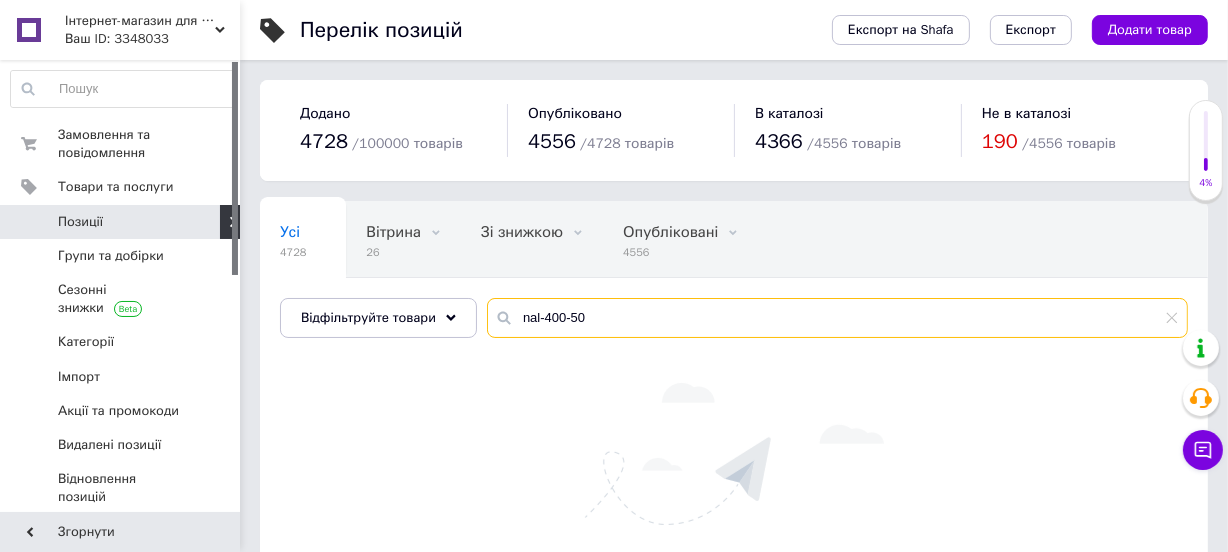 type on "nal-400-50" 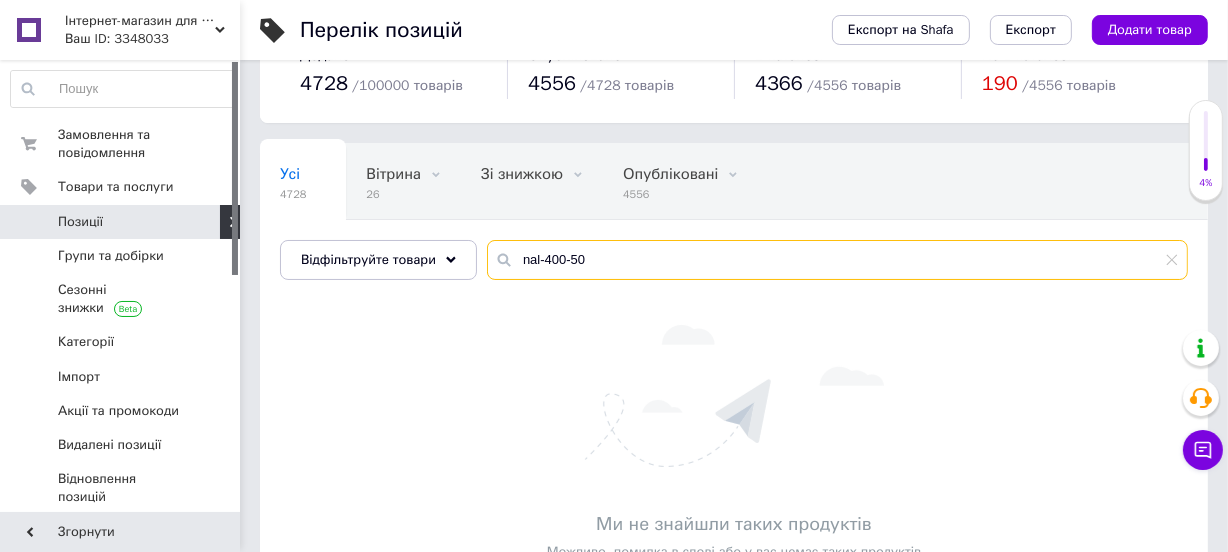scroll, scrollTop: 27, scrollLeft: 0, axis: vertical 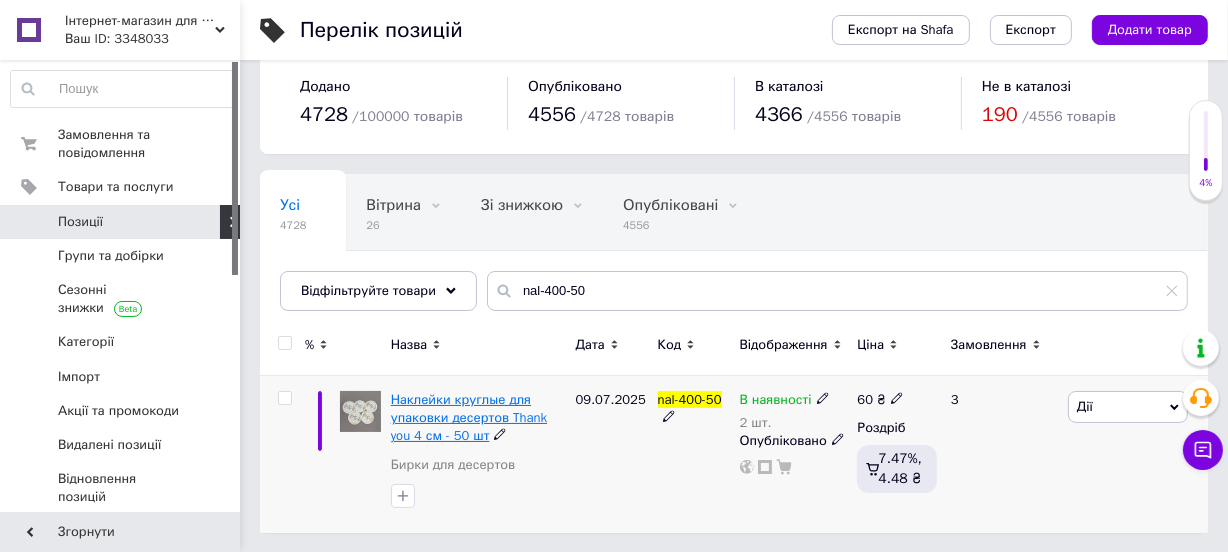 click on "Наклейки круглые для упаковки десертов Thank you 4 см - 50 шт" at bounding box center [469, 417] 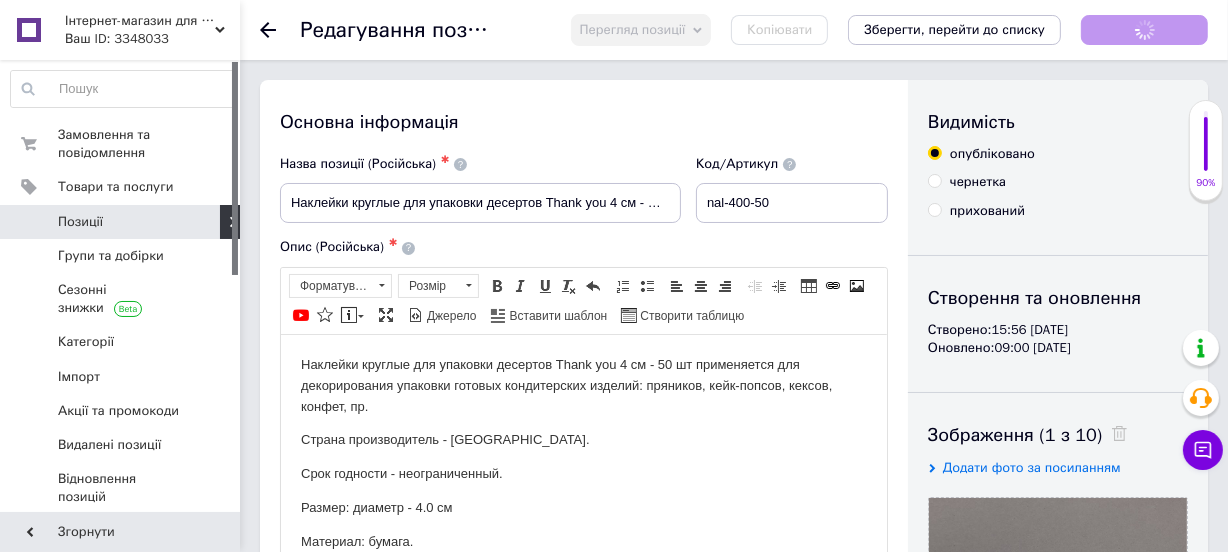 scroll, scrollTop: 0, scrollLeft: 0, axis: both 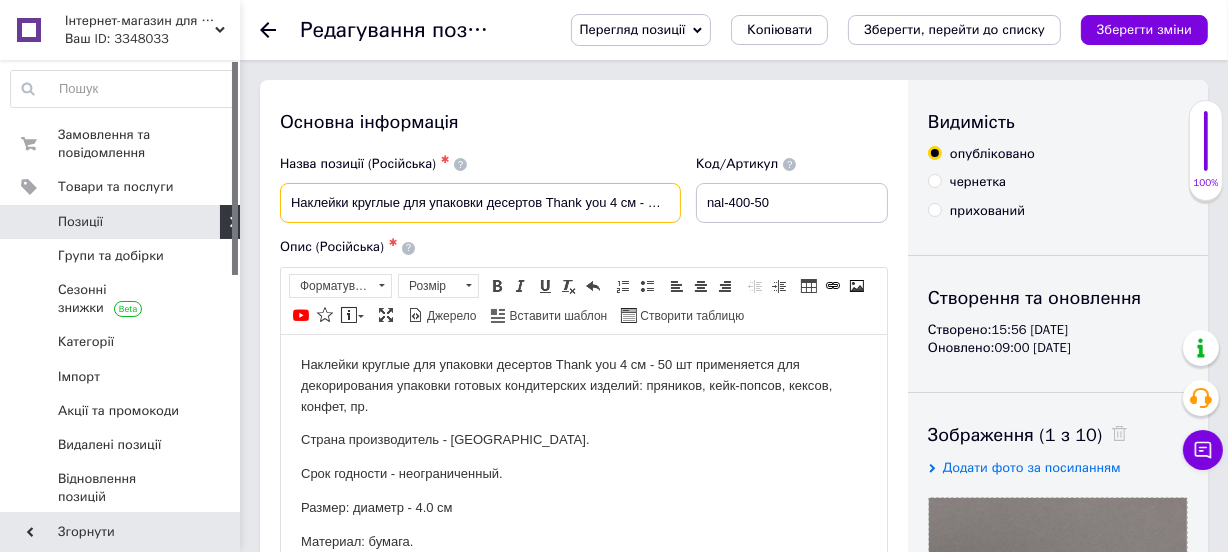 click on "Наклейки круглые для упаковки десертов Thank you 4 см - 50 шт" at bounding box center (480, 203) 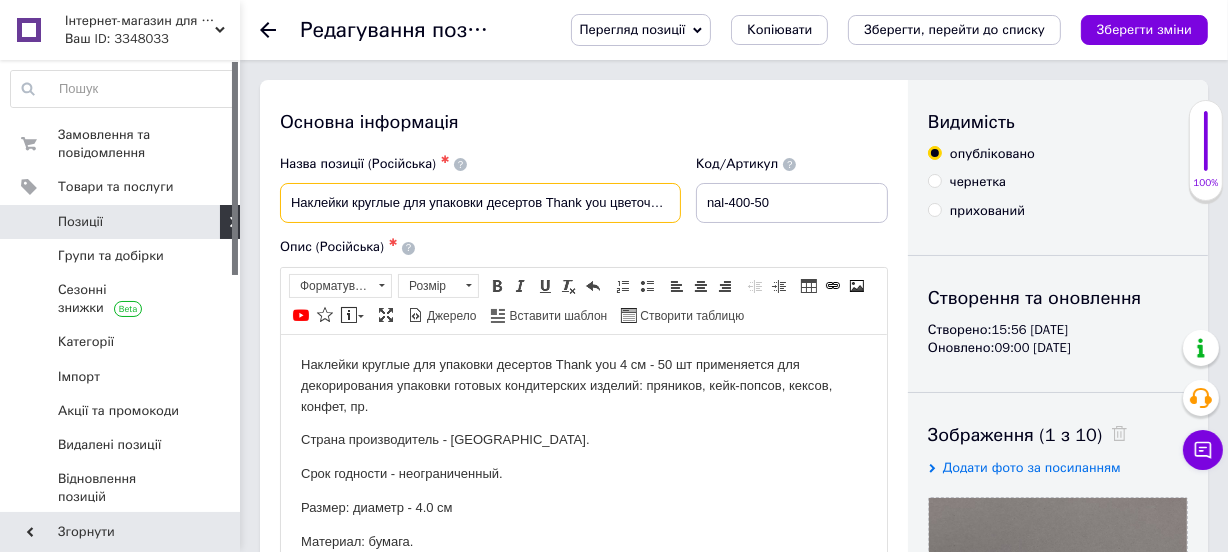 type on "Наклейки круглые для упаковки десертов Thank you цветочки 4 см - 50 шт" 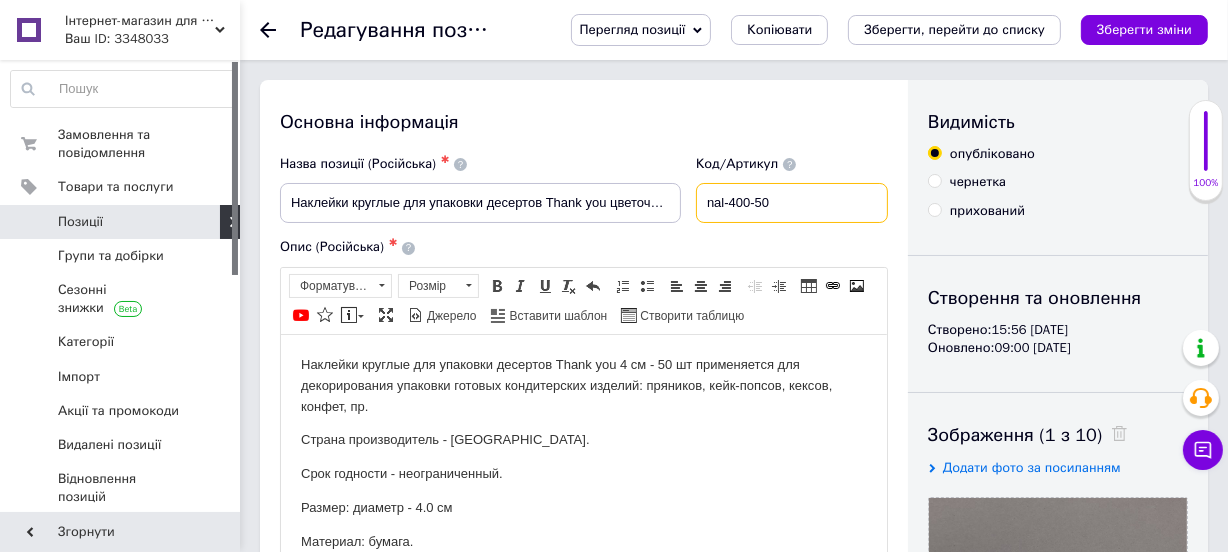 click on "nal-400-50" at bounding box center [792, 203] 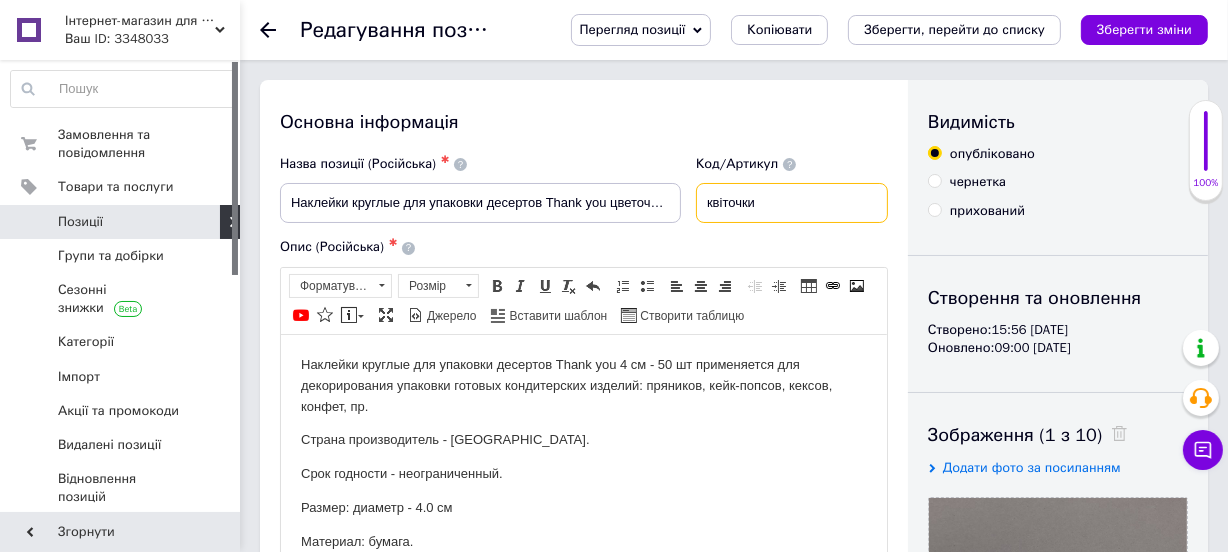click on "квіточки" at bounding box center [792, 203] 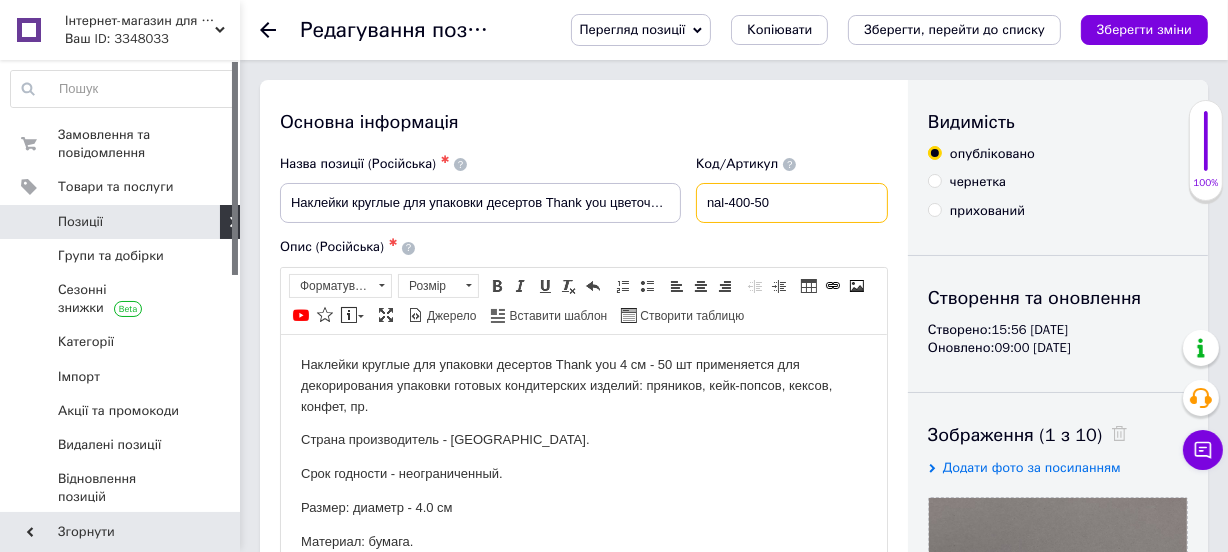 click on "nal-400-50" at bounding box center [792, 203] 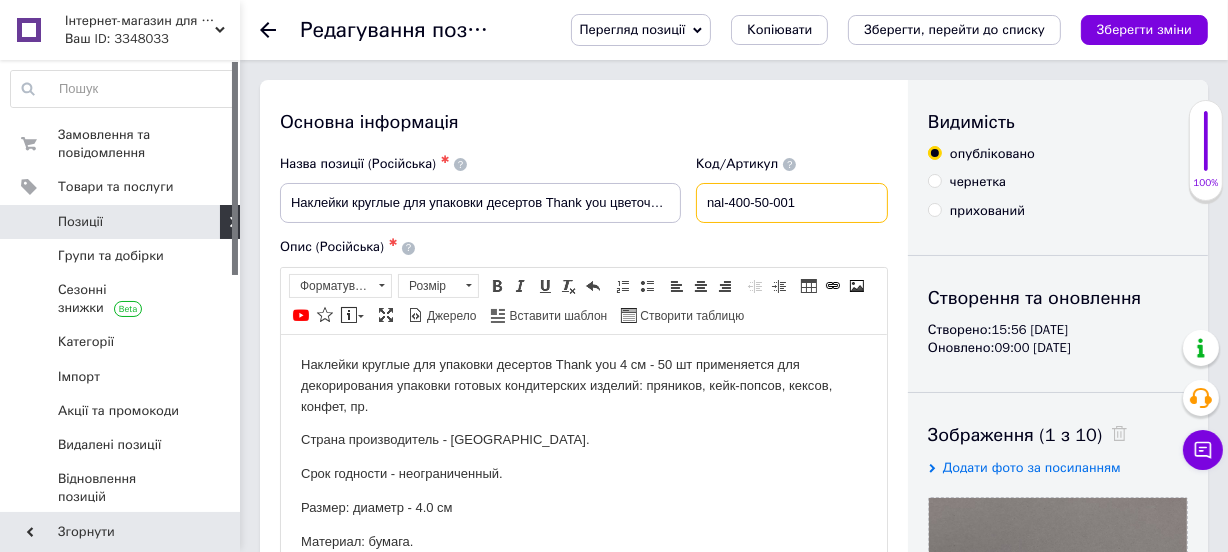 type on "nal-400-50-001" 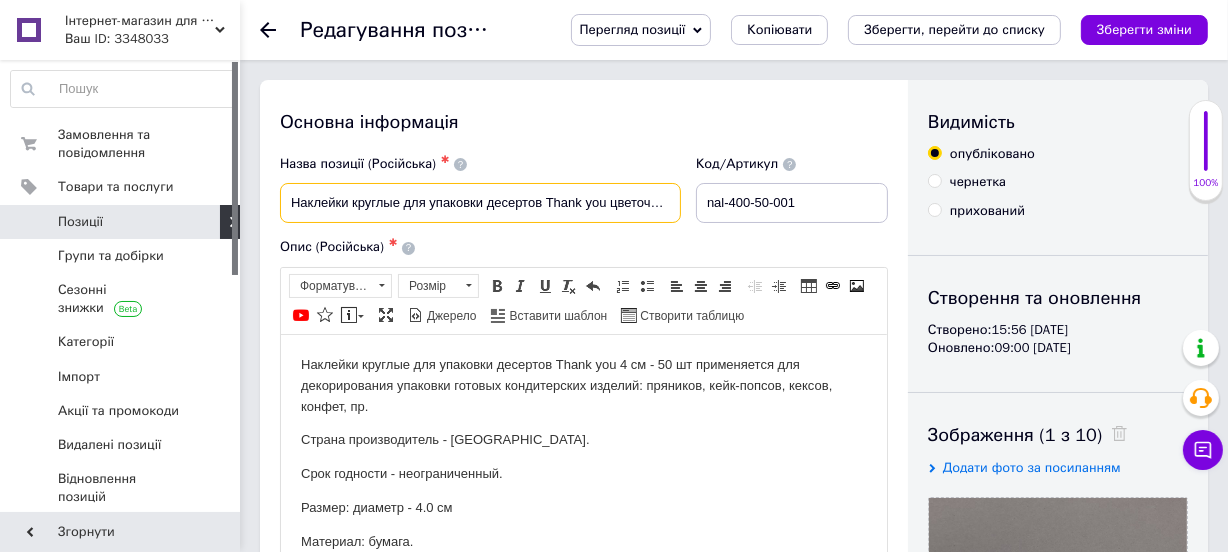 click on "Наклейки круглые для упаковки десертов Thank you цветочки 4 см - 50 шт" at bounding box center (480, 203) 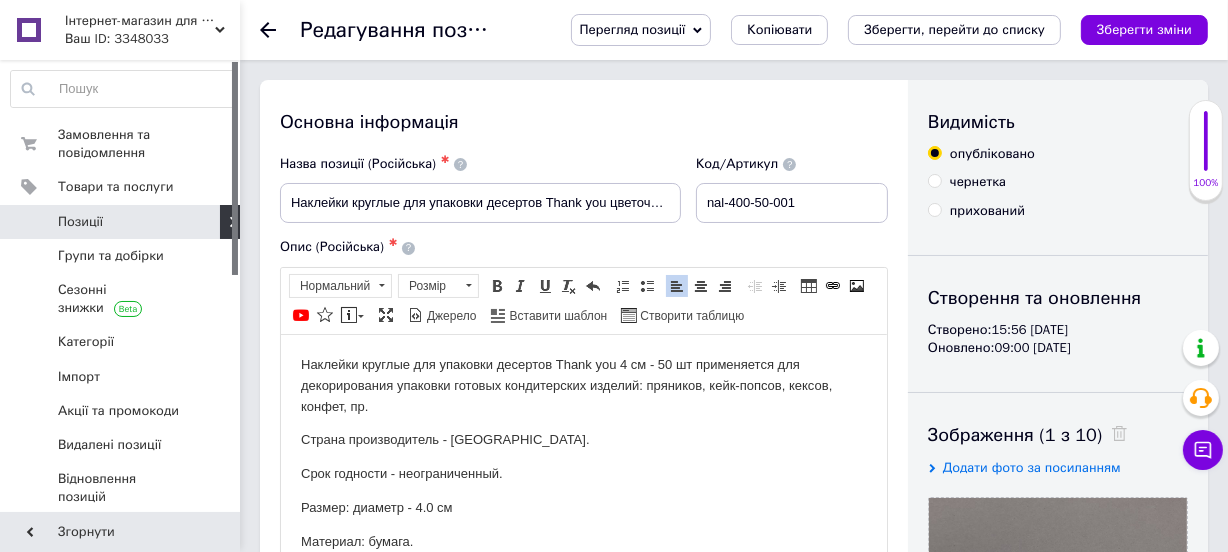 click on "Наклейки круглые для упаковки десертов Thank you 4 см - 50 шт применяется для декорирования упаковки готовых кондитерских изделий: пряников, кейк-попсов, кексов, конфет, пр." at bounding box center (583, 385) 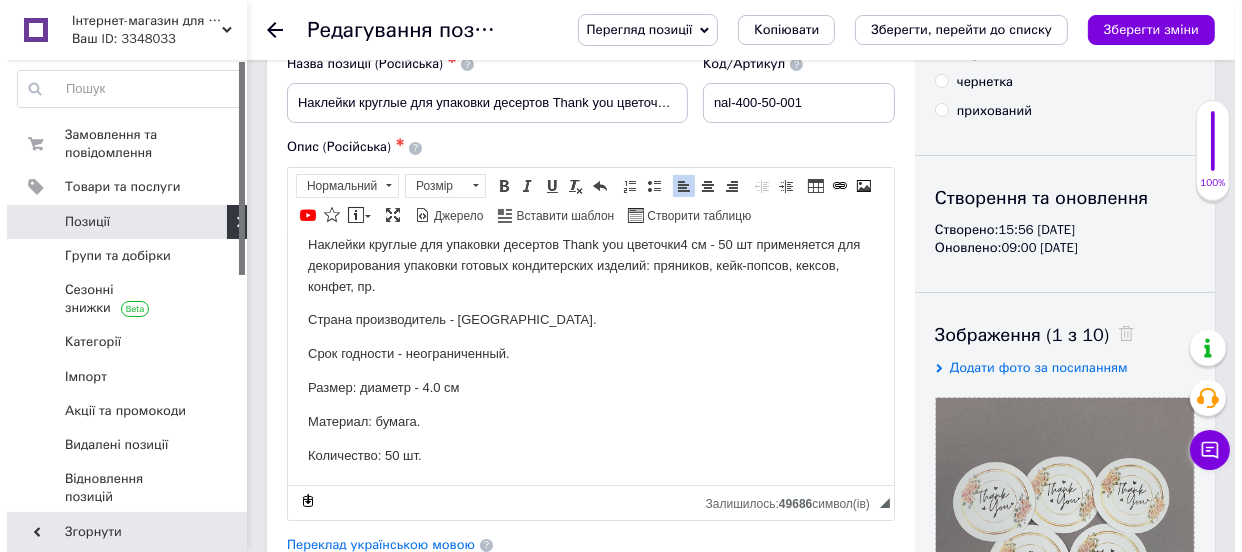 scroll, scrollTop: 272, scrollLeft: 0, axis: vertical 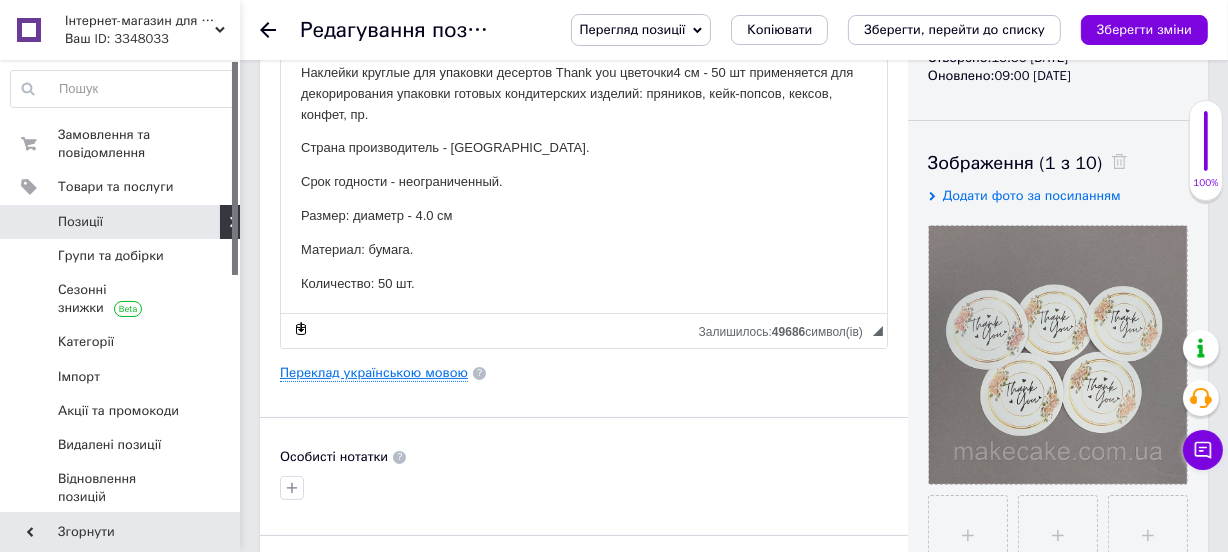 click on "Переклад українською мовою" at bounding box center (374, 373) 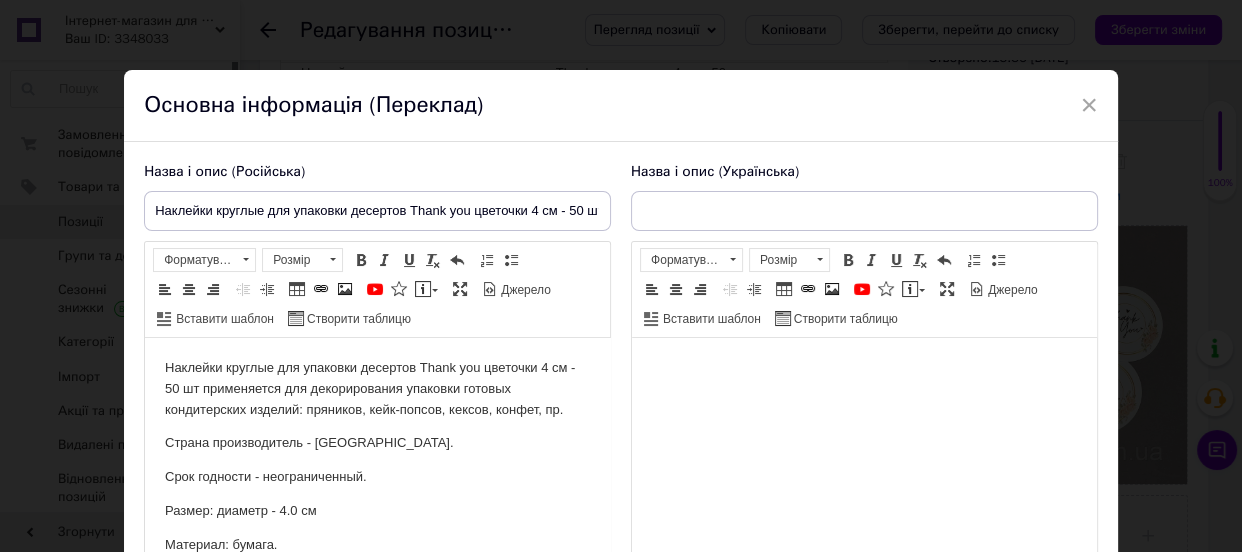 scroll, scrollTop: 0, scrollLeft: 0, axis: both 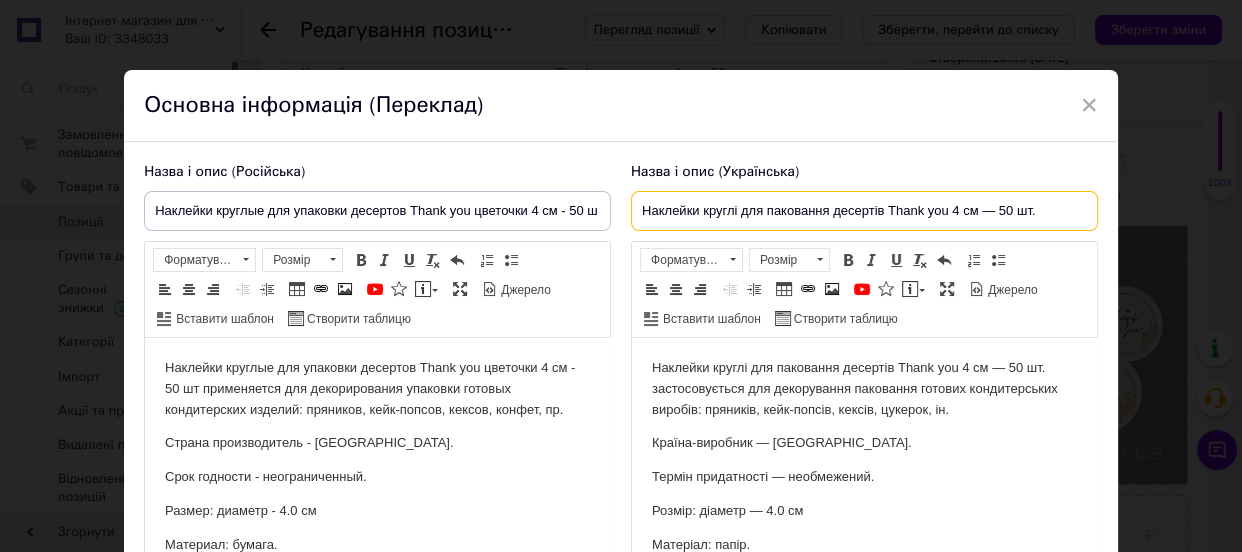 click on "Наклейки круглі для паковання десертів Thank you 4 см — 50 шт." at bounding box center (864, 211) 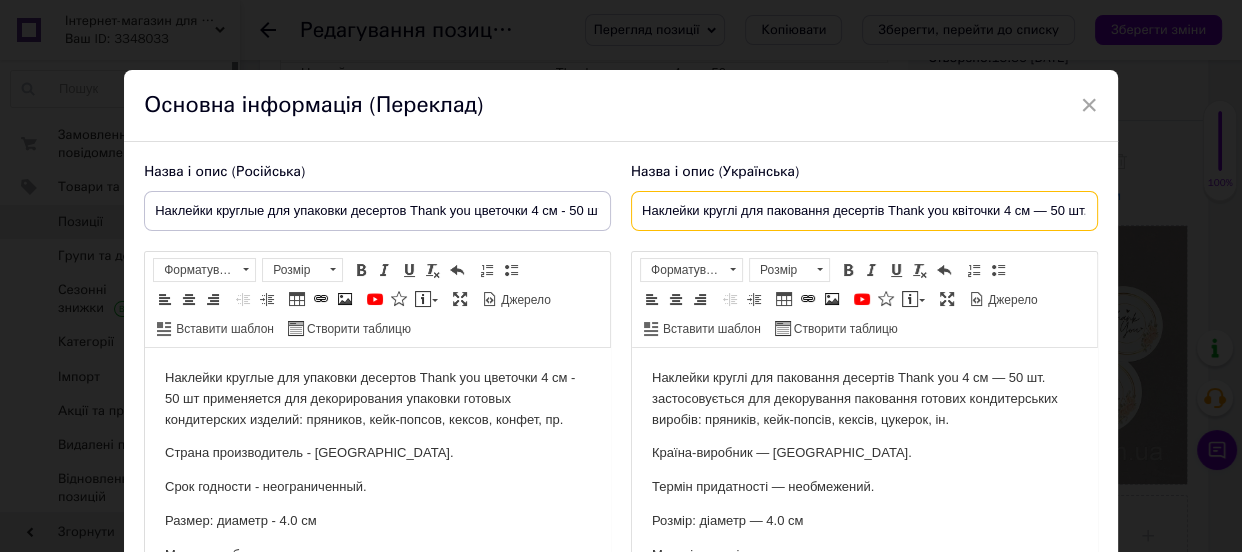 click on "Наклейки круглі для паковання десертів Thank you квіточки 4 см — 50 шт." at bounding box center (864, 211) 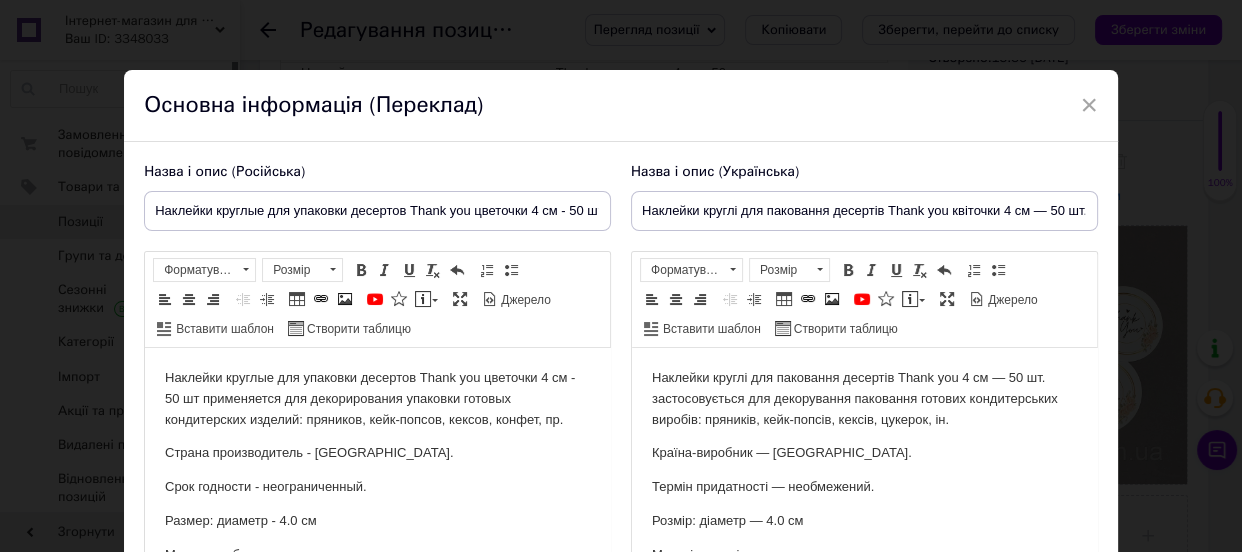 click on "Наклейки круглі для паковання десертів Thank you 4 см — 50 шт. застосовується для декорування паковання готових кондитерських виробів: пряників, кейк-попсів, кексів, цукерок, ін." at bounding box center [864, 399] 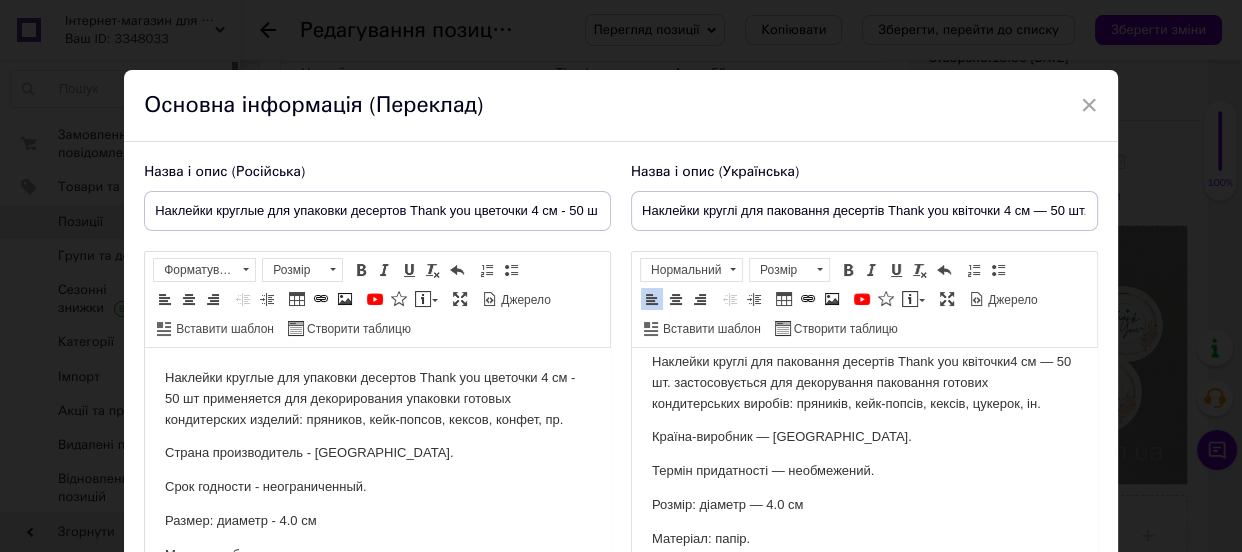 scroll, scrollTop: 20, scrollLeft: 0, axis: vertical 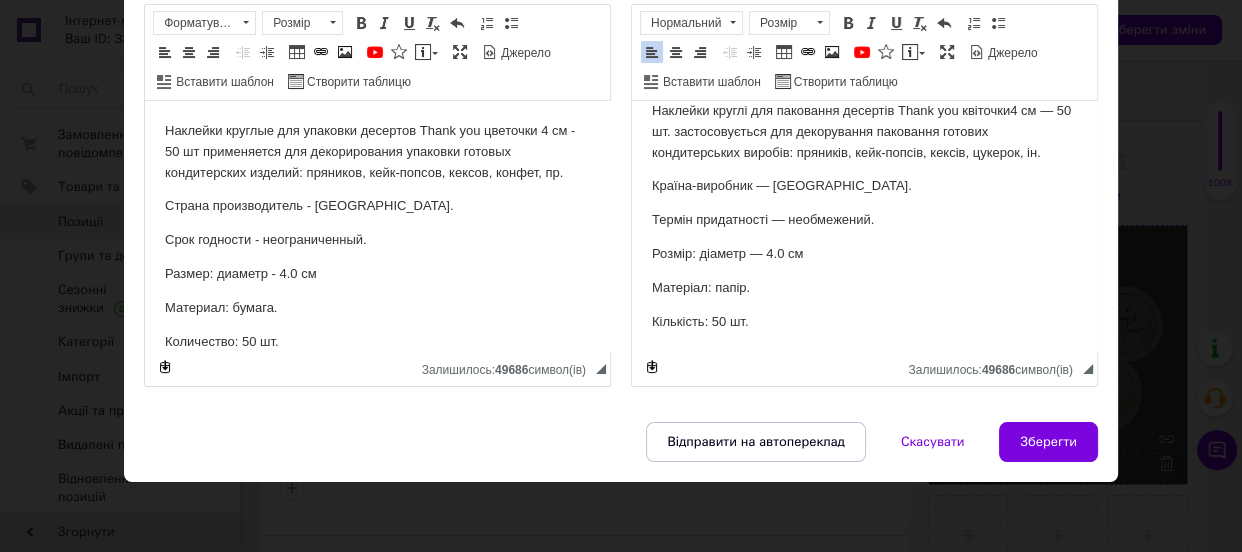 click on "Зберегти" at bounding box center (1048, 442) 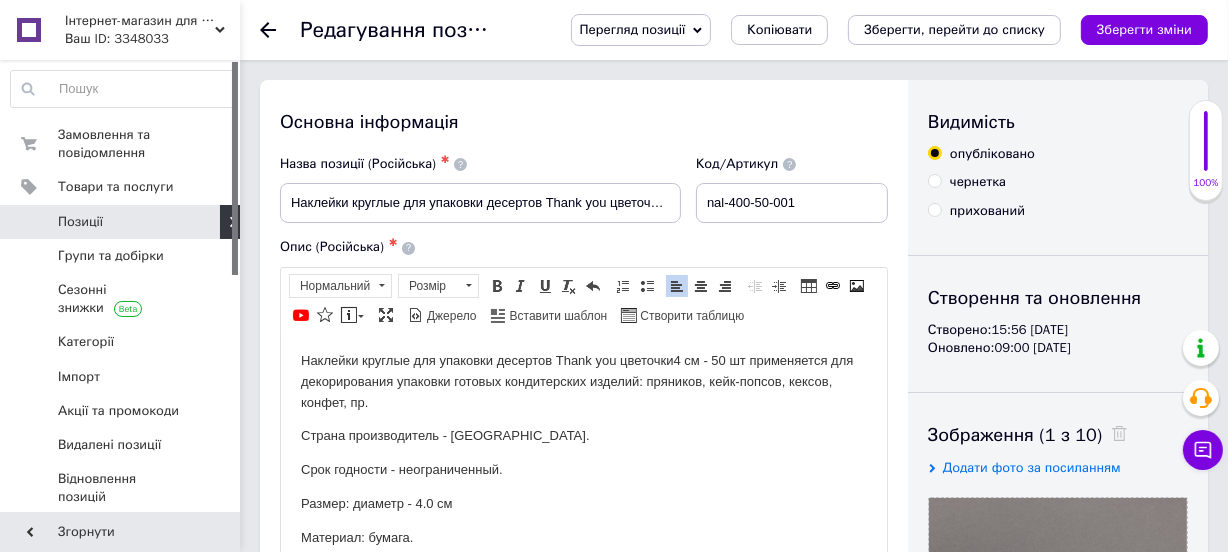 scroll, scrollTop: 0, scrollLeft: 0, axis: both 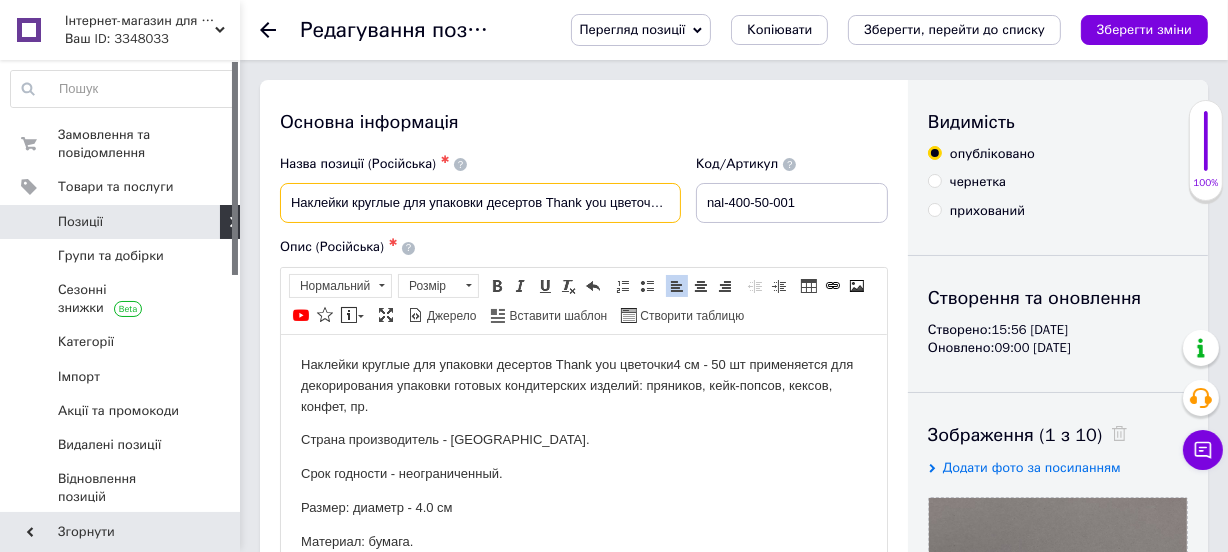click on "Наклейки круглые для упаковки десертов Thank you цветочки 4 см - 50 шт" at bounding box center (480, 203) 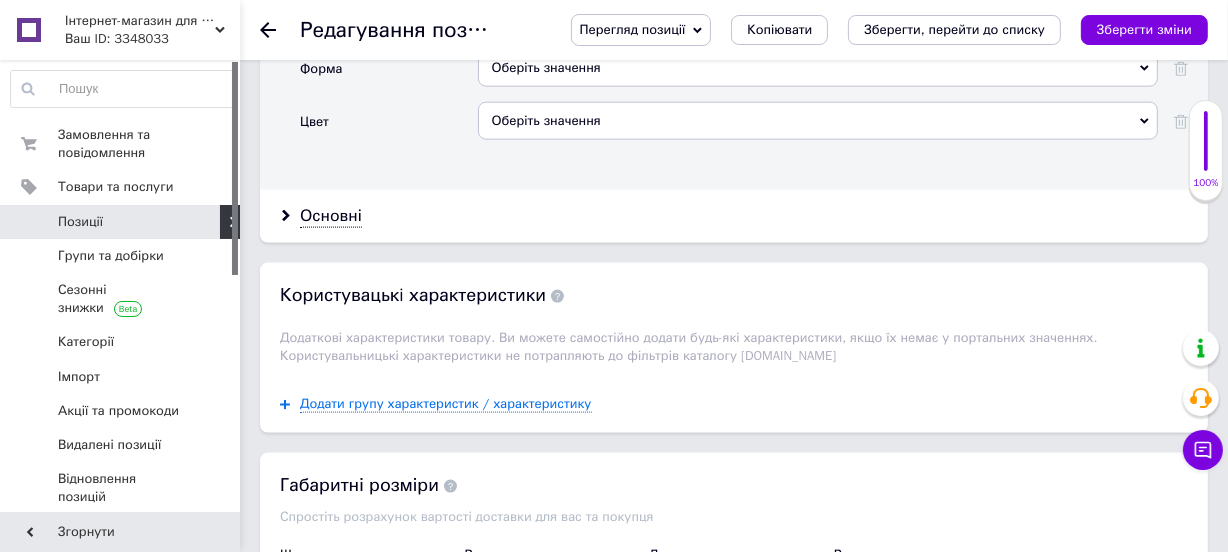 scroll, scrollTop: 2272, scrollLeft: 0, axis: vertical 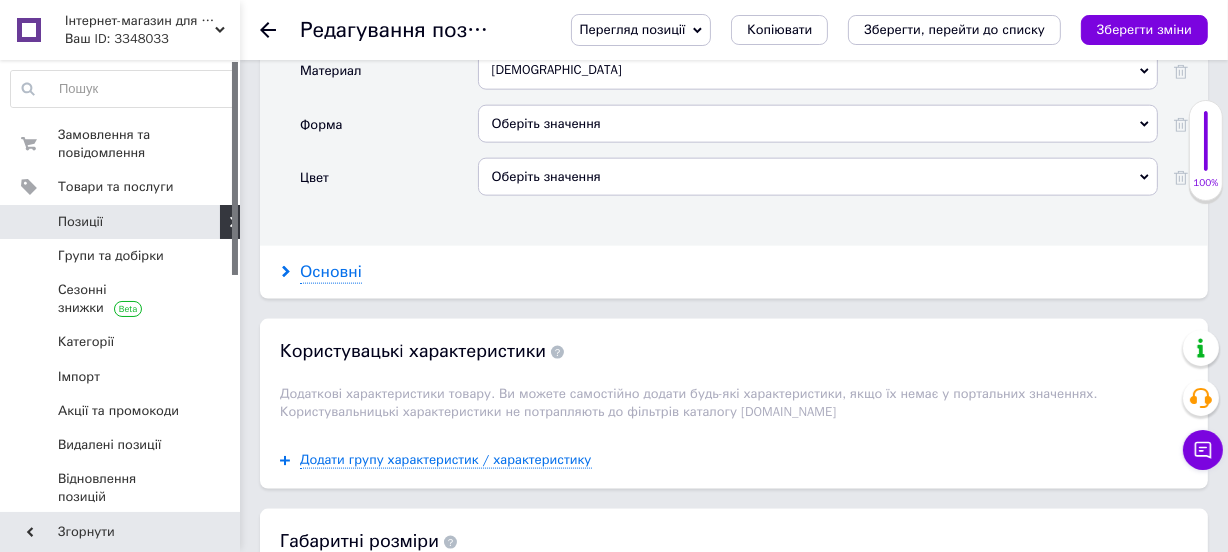 click on "Основні" at bounding box center [331, 272] 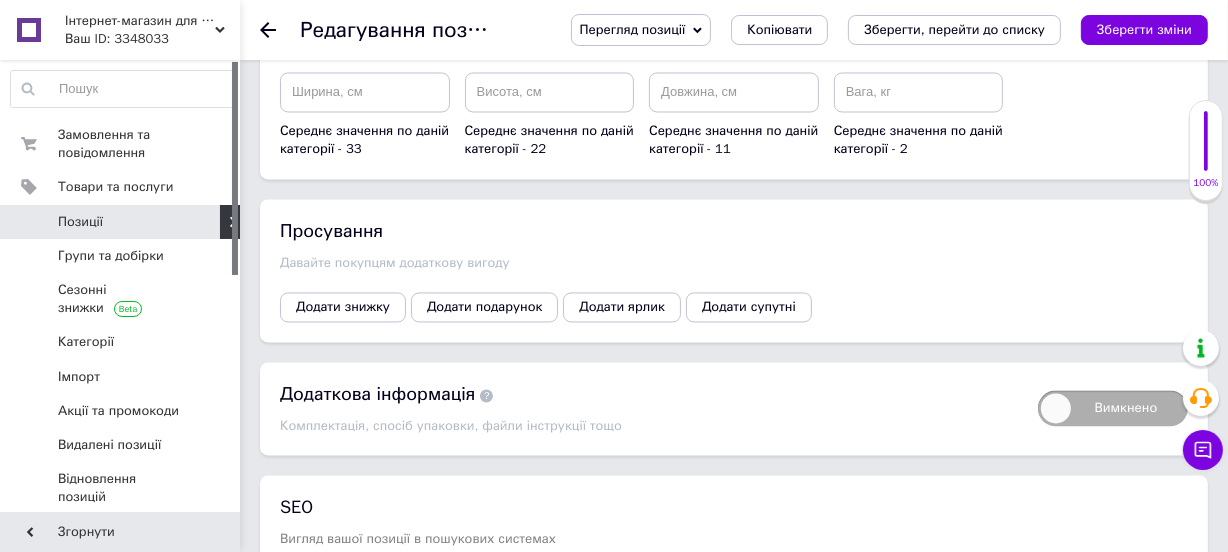scroll, scrollTop: 3636, scrollLeft: 0, axis: vertical 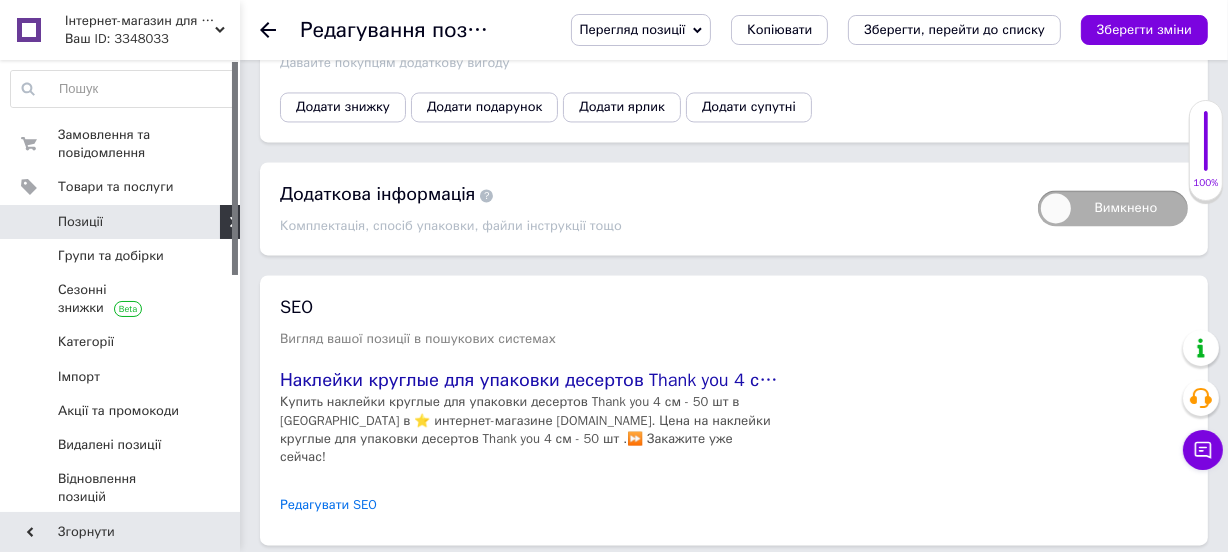 click on "Редагувати SEO" at bounding box center [328, 505] 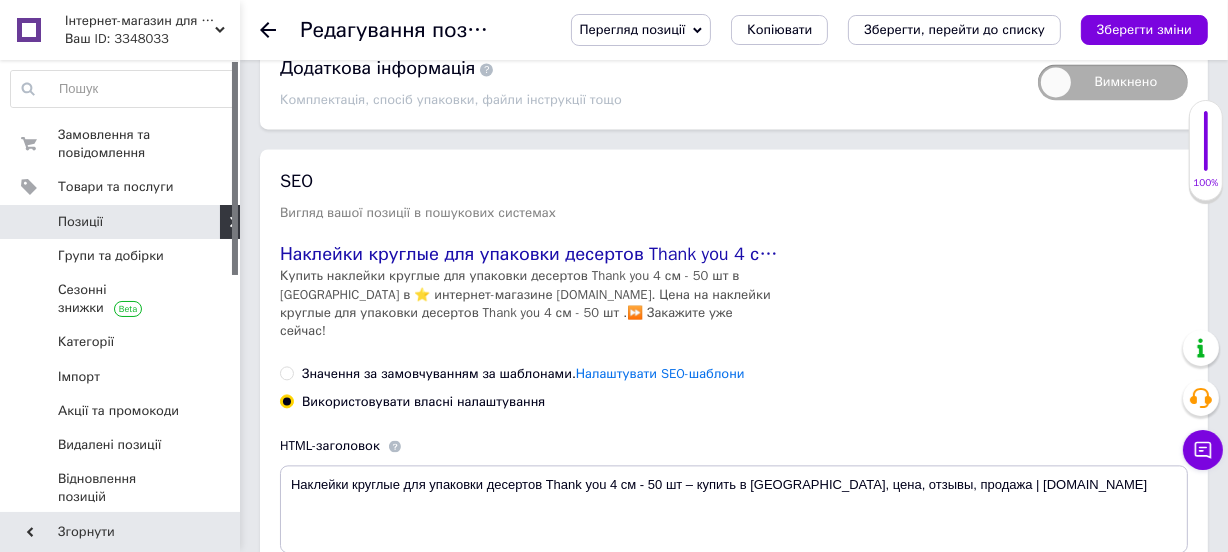 scroll, scrollTop: 4000, scrollLeft: 0, axis: vertical 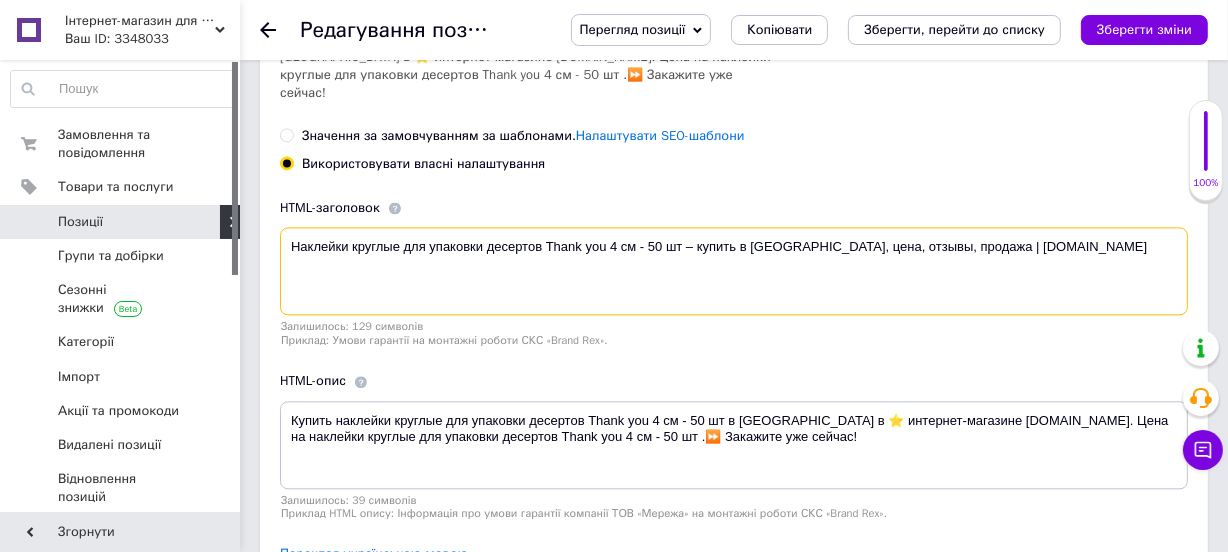 click on "Наклейки круглые для упаковки десертов Thank you 4 см - 50 шт – купить в [GEOGRAPHIC_DATA], цена, отзывы, продажа | [DOMAIN_NAME]" at bounding box center (734, 271) 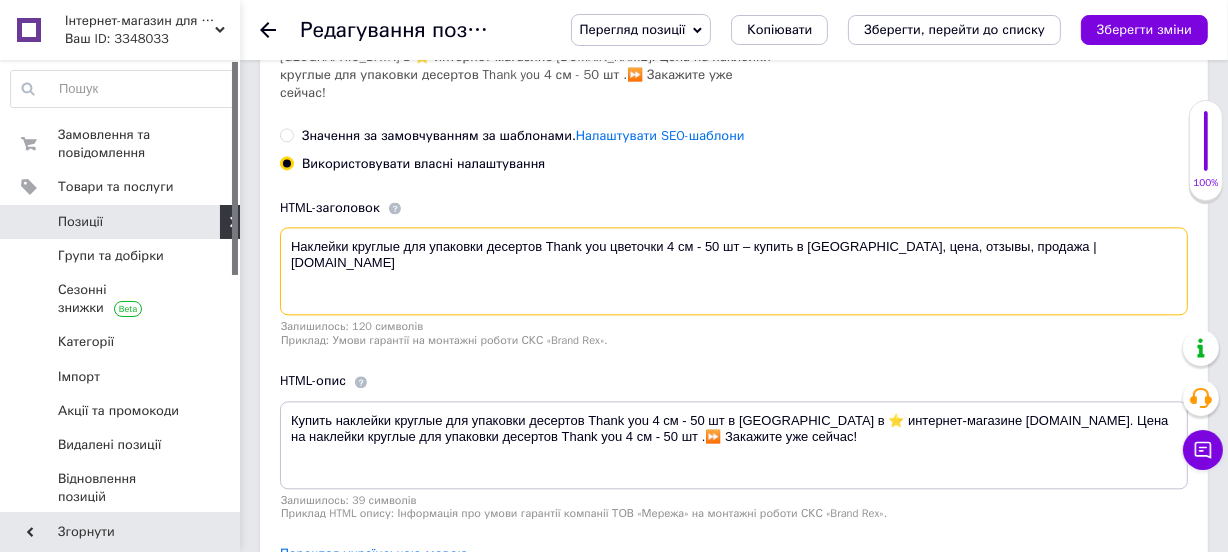 type on "Наклейки круглые для упаковки десертов Thank you цветочки 4 см - 50 шт – купить в [GEOGRAPHIC_DATA], цена, отзывы, продажа | [DOMAIN_NAME]" 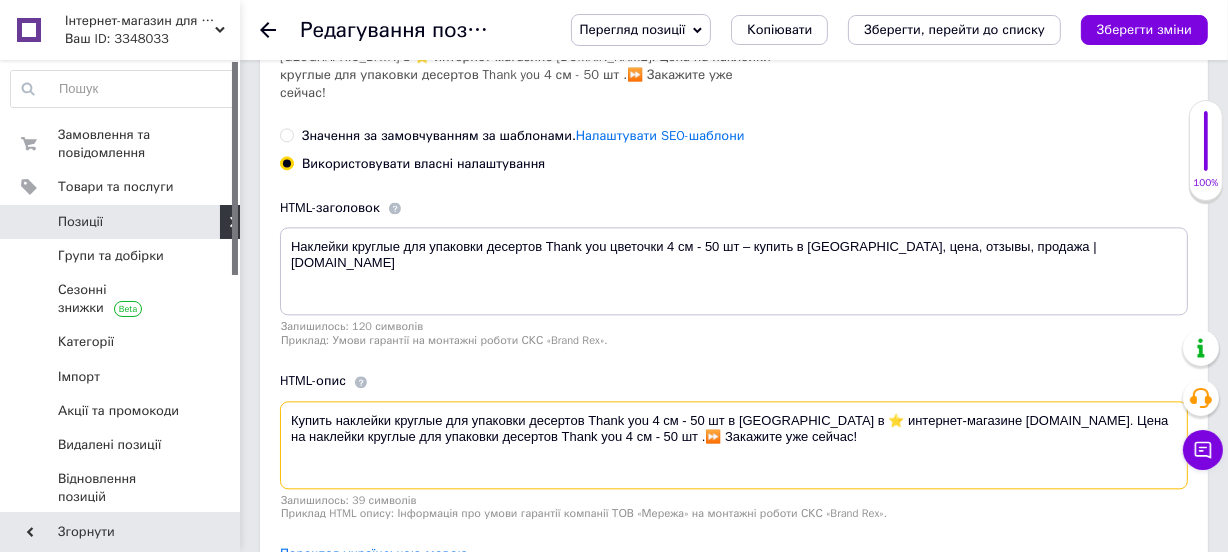 click on "Купить наклейки круглые для упаковки десертов Thank you 4 см - 50 шт в [GEOGRAPHIC_DATA] в ⭐ интернет-магазине [DOMAIN_NAME]. Цена на наклейки круглые для упаковки десертов Thank you 4 см - 50 шт .⏩ Закажите уже сейчас!" at bounding box center [734, 445] 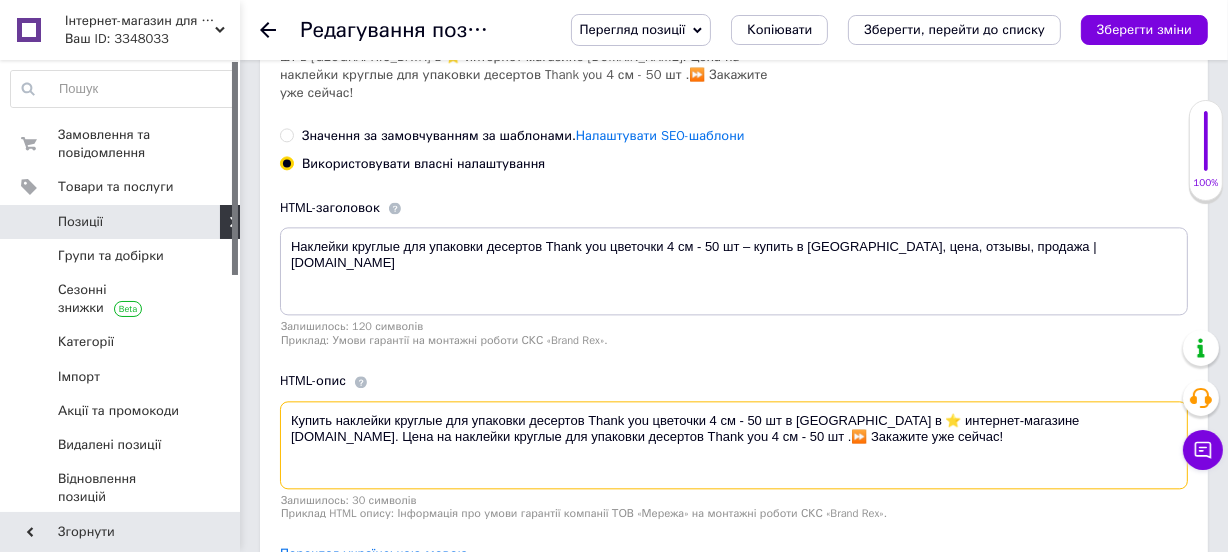 click on "Купить наклейки круглые для упаковки десертов Thank you цветочки 4 см - 50 шт в [GEOGRAPHIC_DATA] в ⭐ интернет-магазине [DOMAIN_NAME]. Цена на наклейки круглые для упаковки десертов Thank you 4 см - 50 шт .⏩ Закажите уже сейчас!" at bounding box center (734, 445) 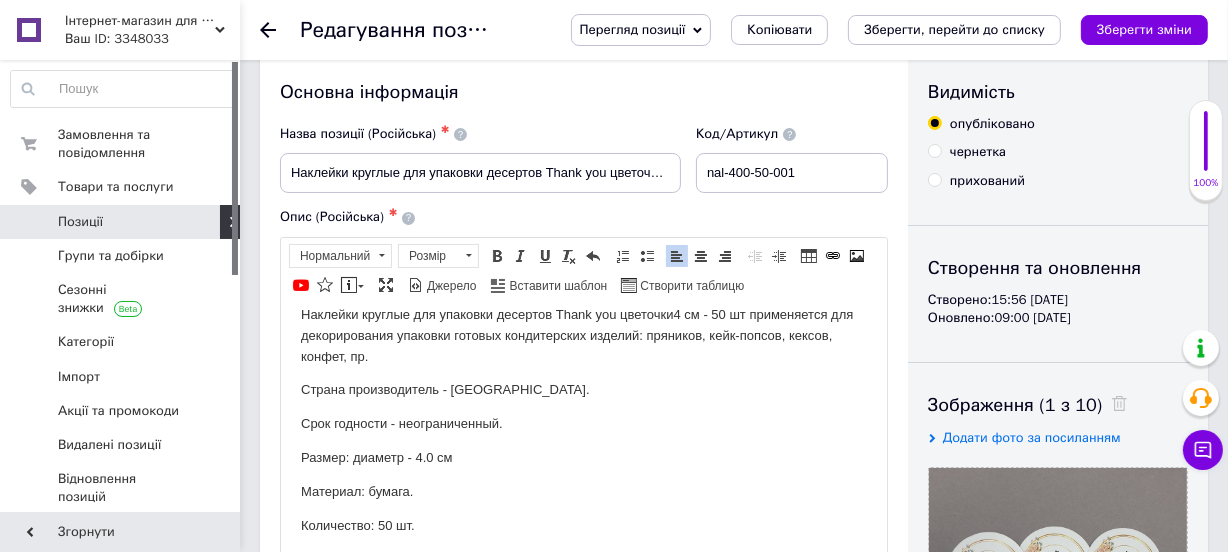 scroll, scrollTop: 0, scrollLeft: 0, axis: both 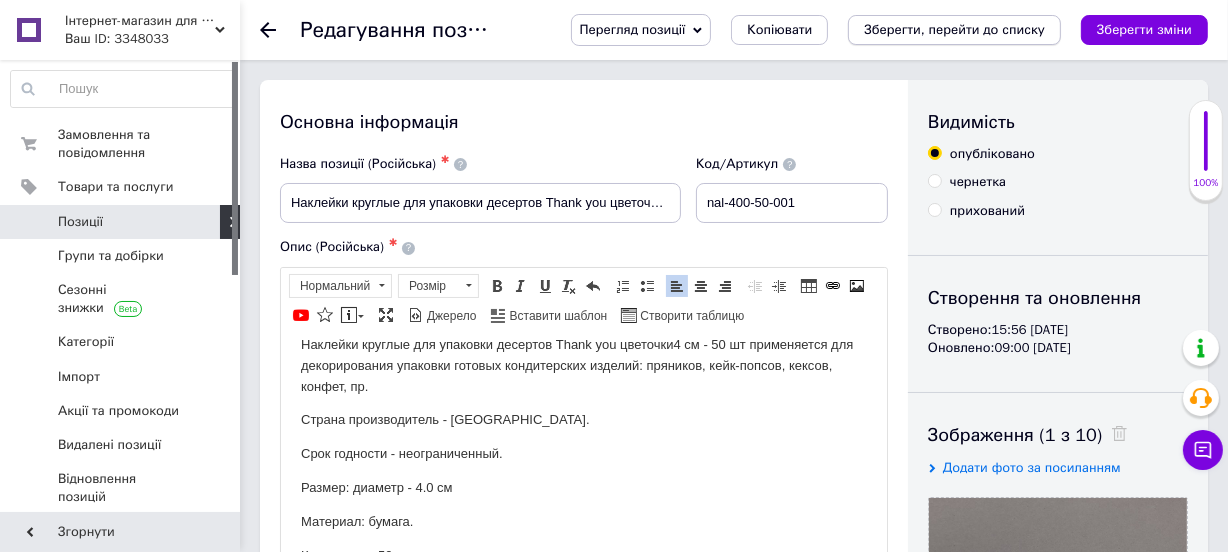 type on "Купить наклейки круглые для упаковки десертов Thank you цветочки 4 см - 50 шт в [GEOGRAPHIC_DATA] в ⭐ интернет-магазине [DOMAIN_NAME]. Цена на наклейки круглые для упаковки десертов Thank you цветочки 4 см - 50 шт .⏩ Закажите уже сейчас!" 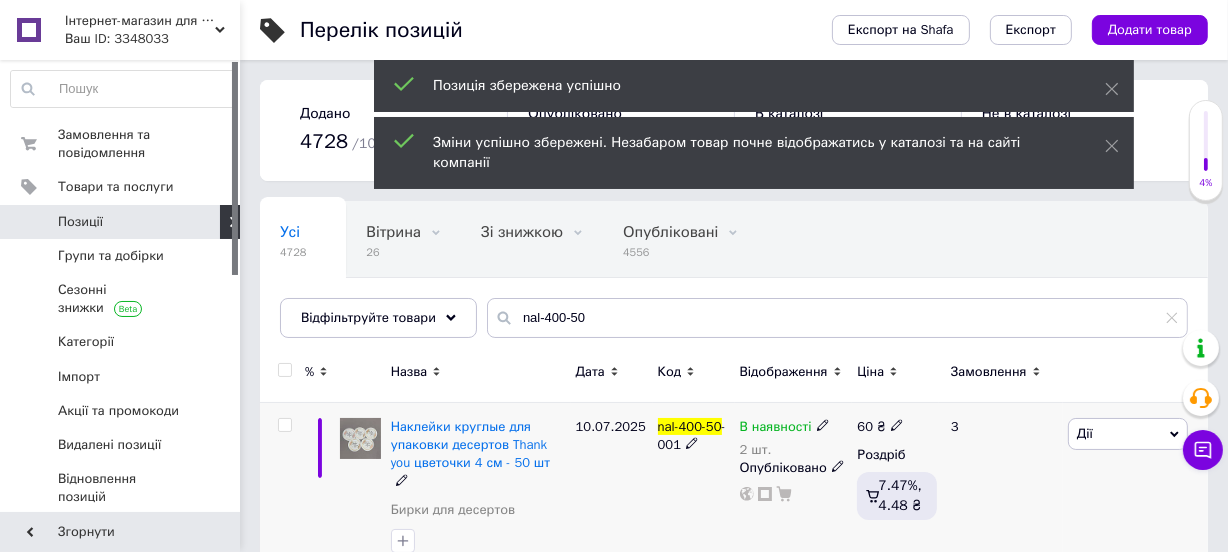 click at bounding box center [284, 425] 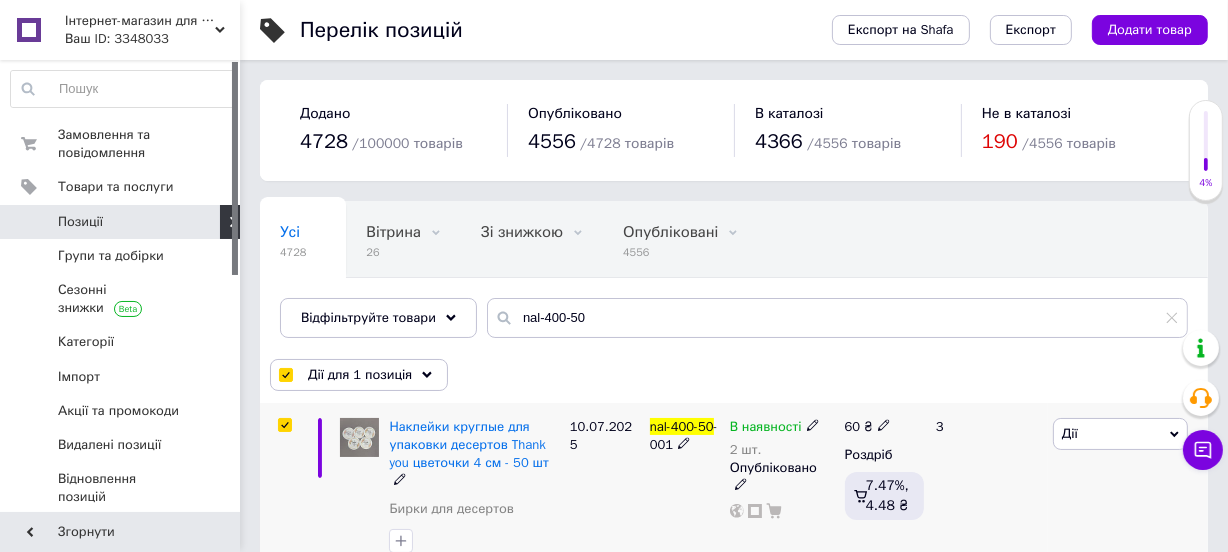 click on "Дії" at bounding box center [1120, 434] 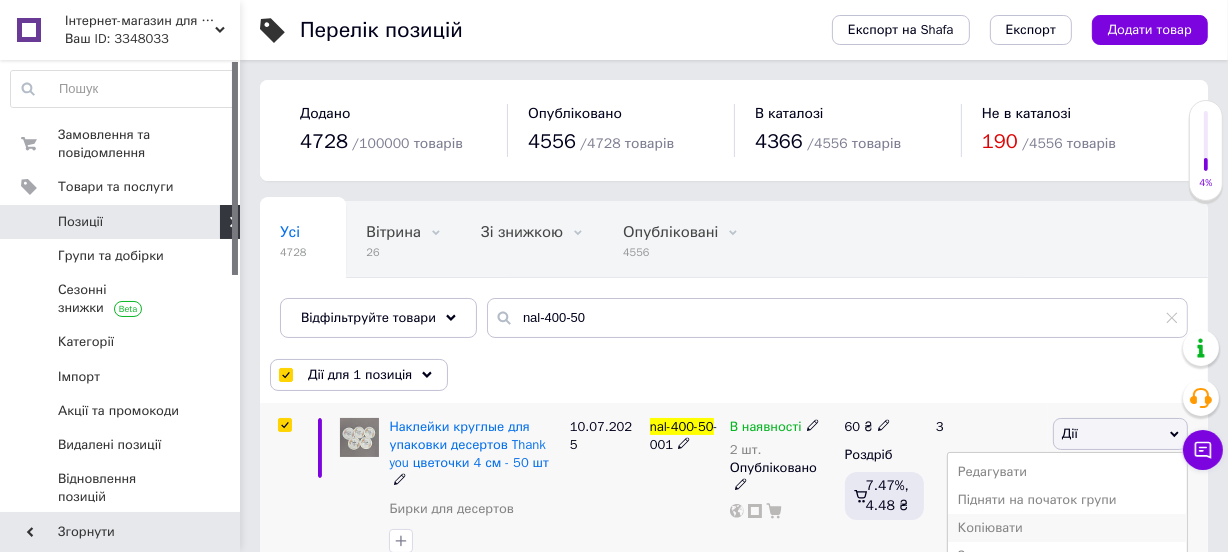 click on "Копіювати" at bounding box center (1067, 528) 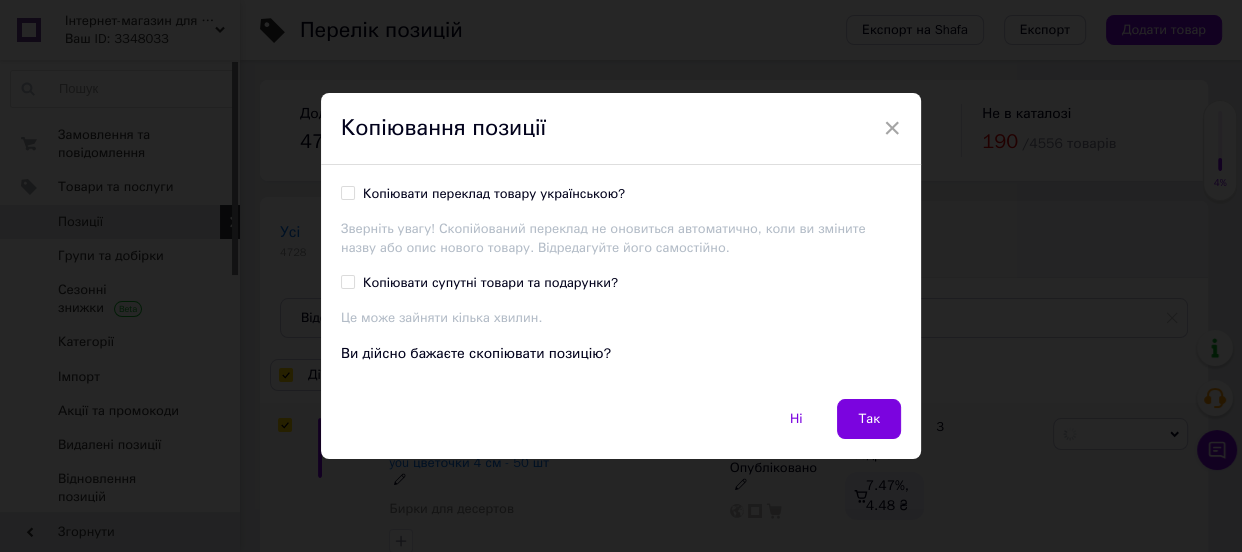 click on "Так" at bounding box center [869, 419] 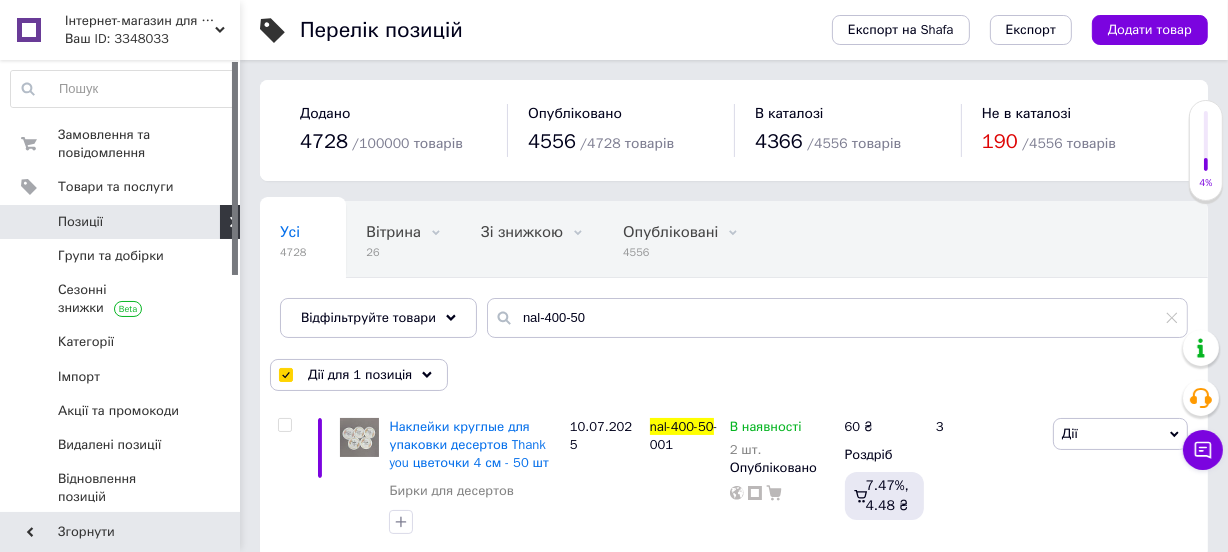 checkbox on "false" 